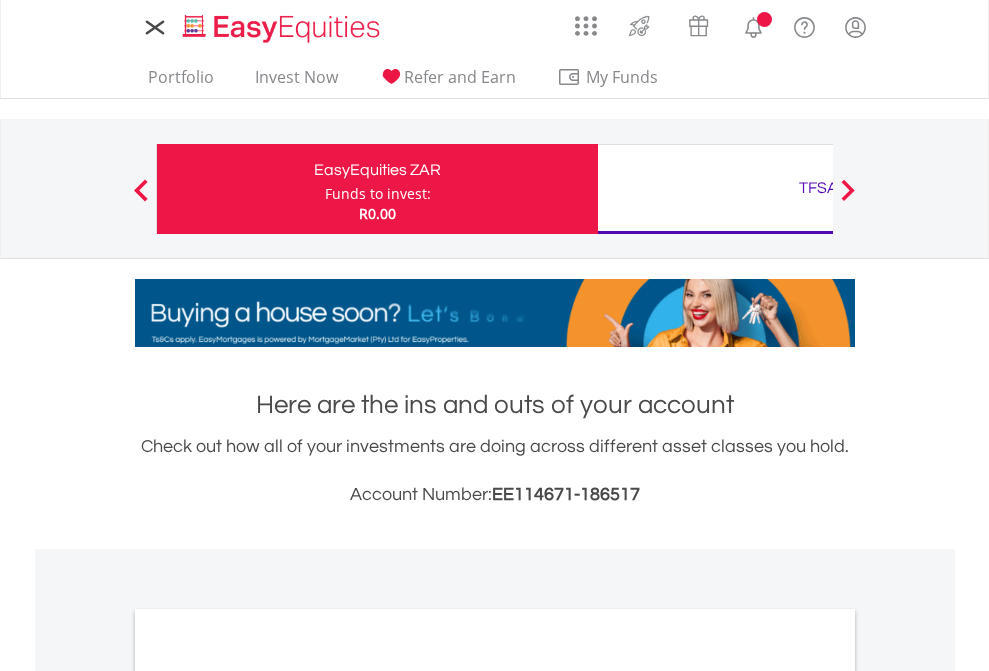 scroll, scrollTop: 0, scrollLeft: 0, axis: both 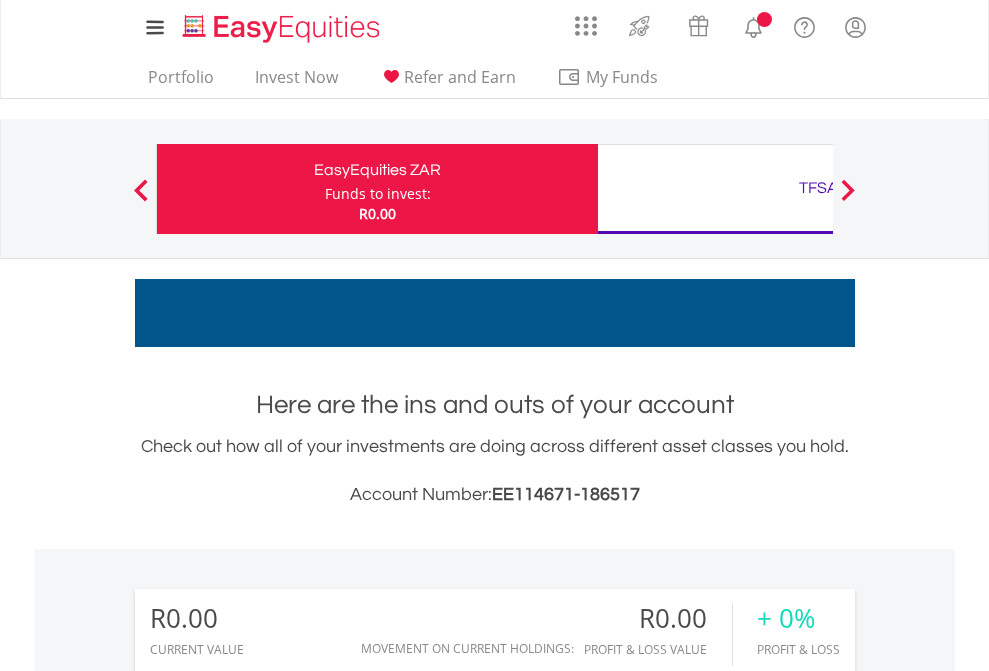 click on "Funds to invest:" at bounding box center (378, 194) 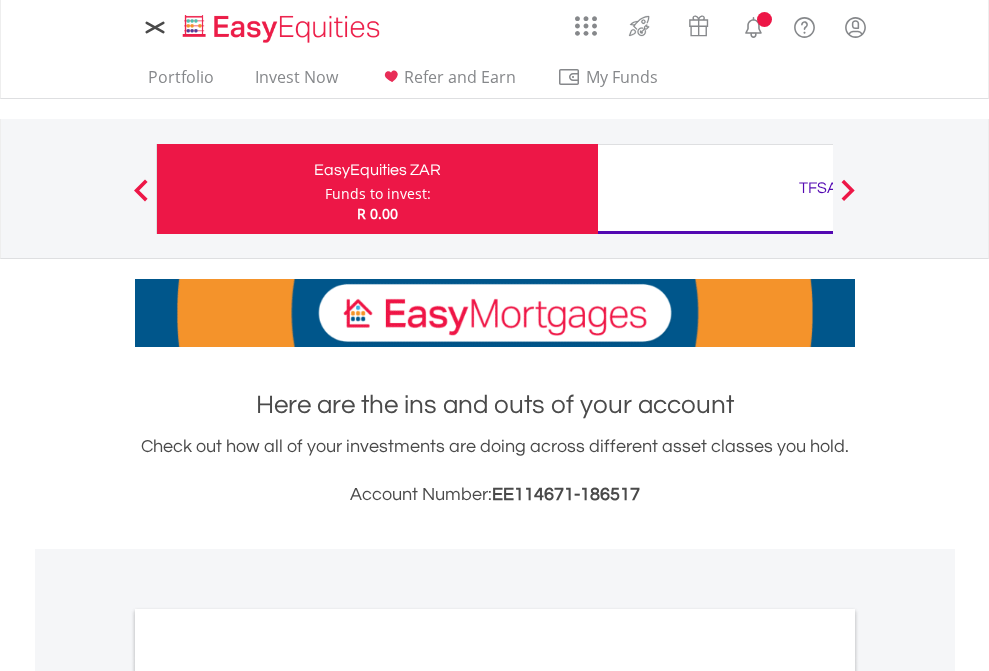 scroll, scrollTop: 0, scrollLeft: 0, axis: both 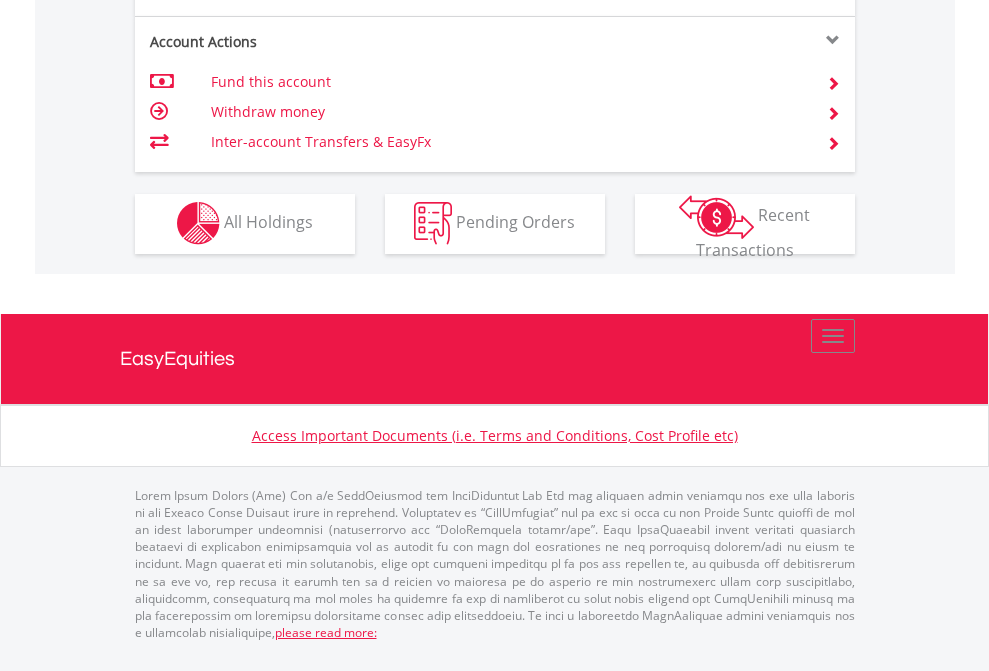 click on "Investment types" at bounding box center [706, -353] 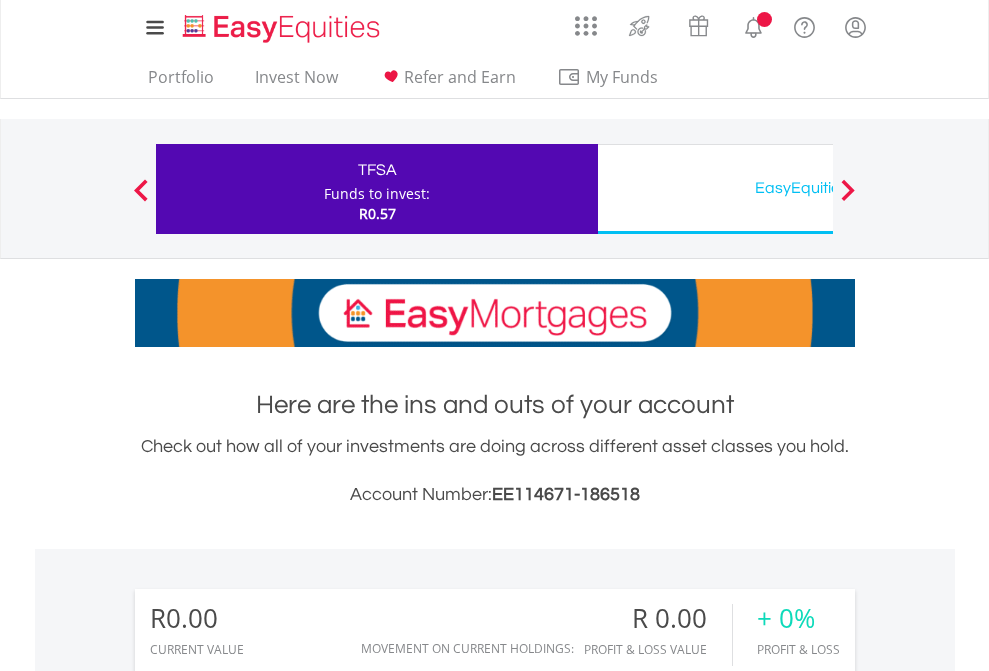 scroll, scrollTop: 0, scrollLeft: 0, axis: both 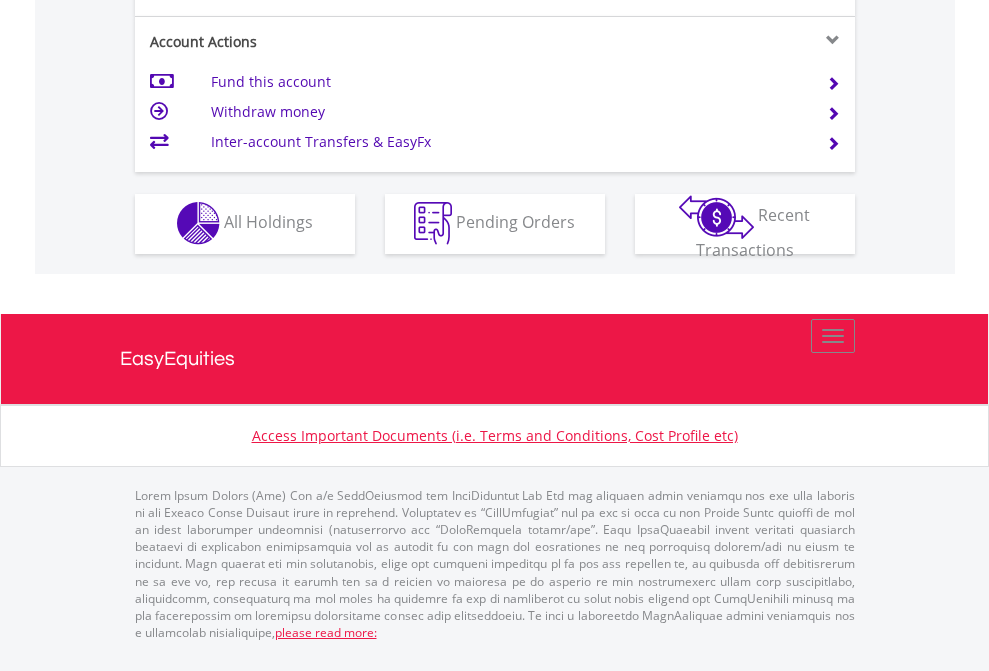 click on "Investment types" at bounding box center [706, -353] 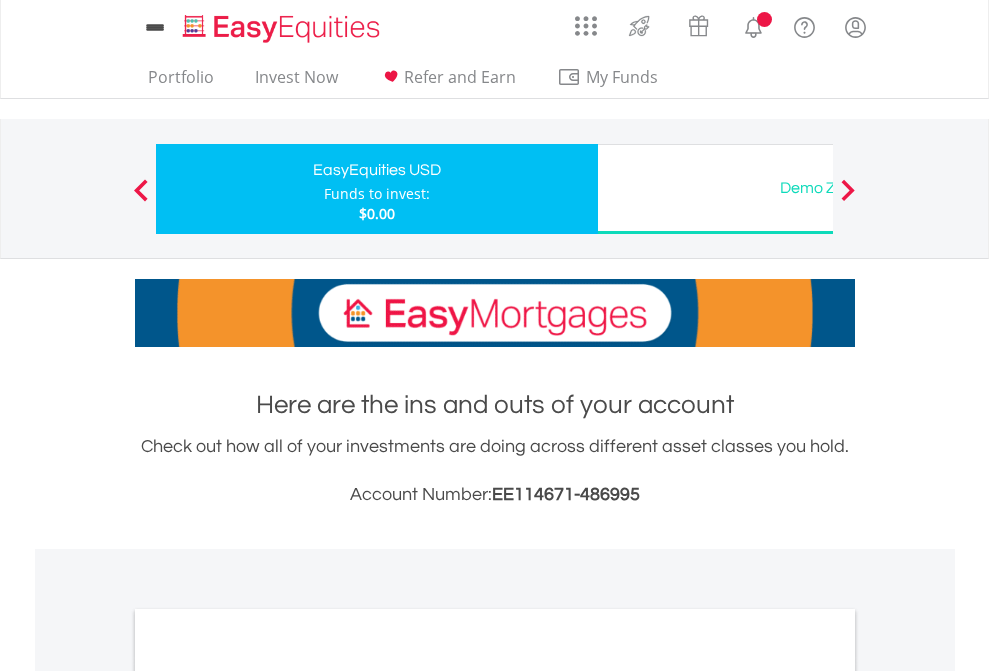 scroll, scrollTop: 0, scrollLeft: 0, axis: both 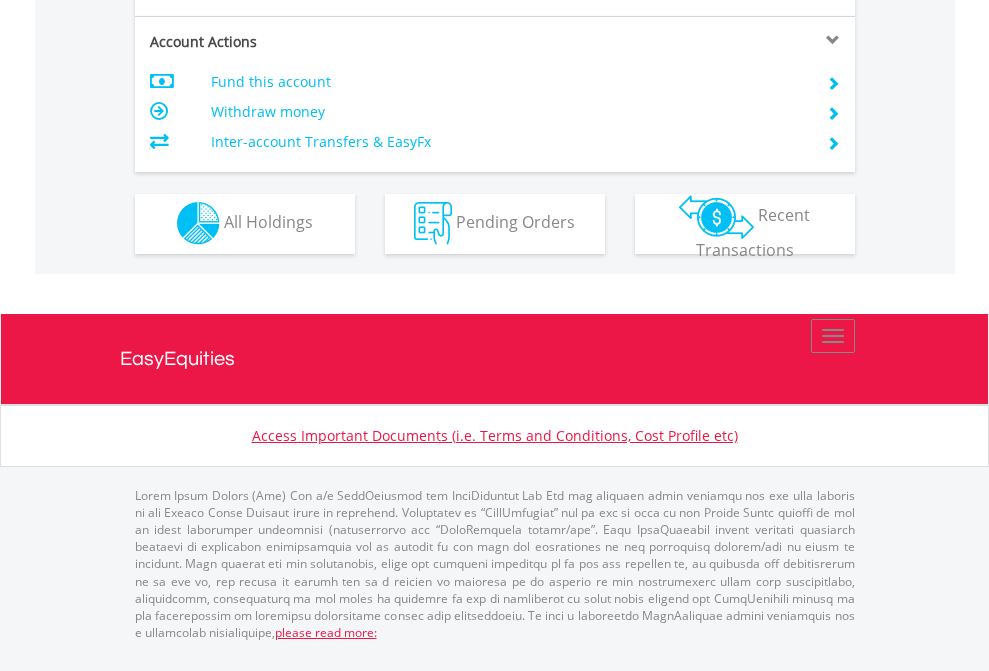 click on "Investment types" at bounding box center [706, -353] 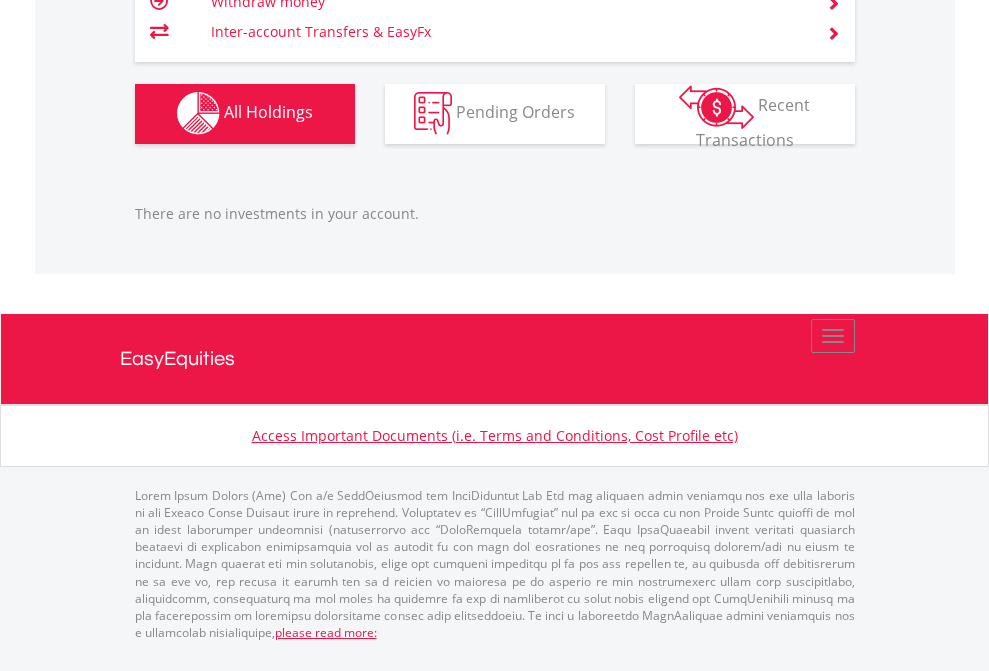 scroll, scrollTop: 1980, scrollLeft: 0, axis: vertical 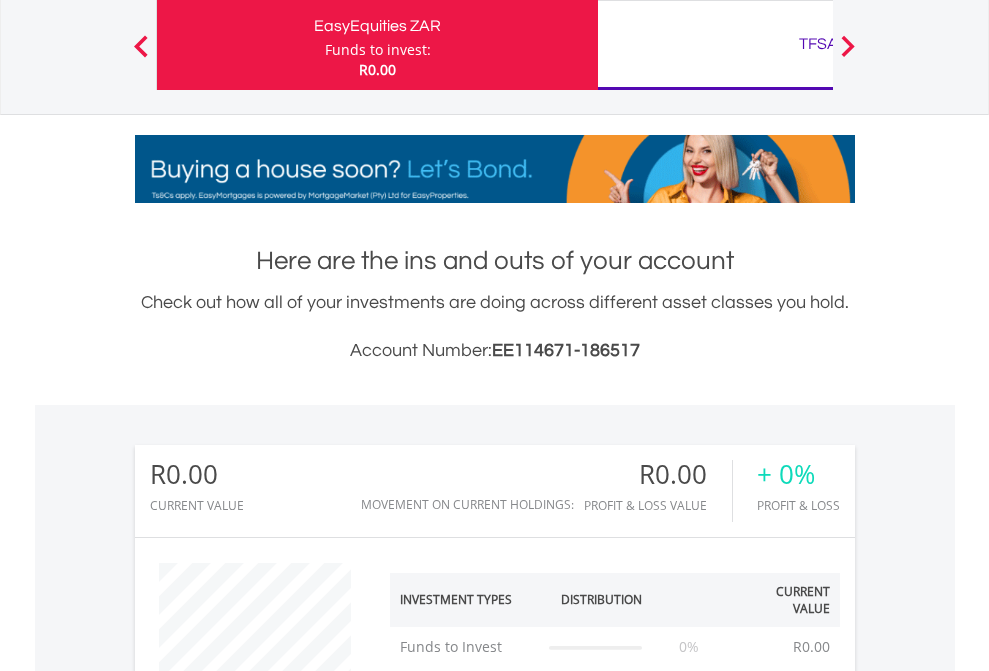 click on "TFSA" at bounding box center [818, 44] 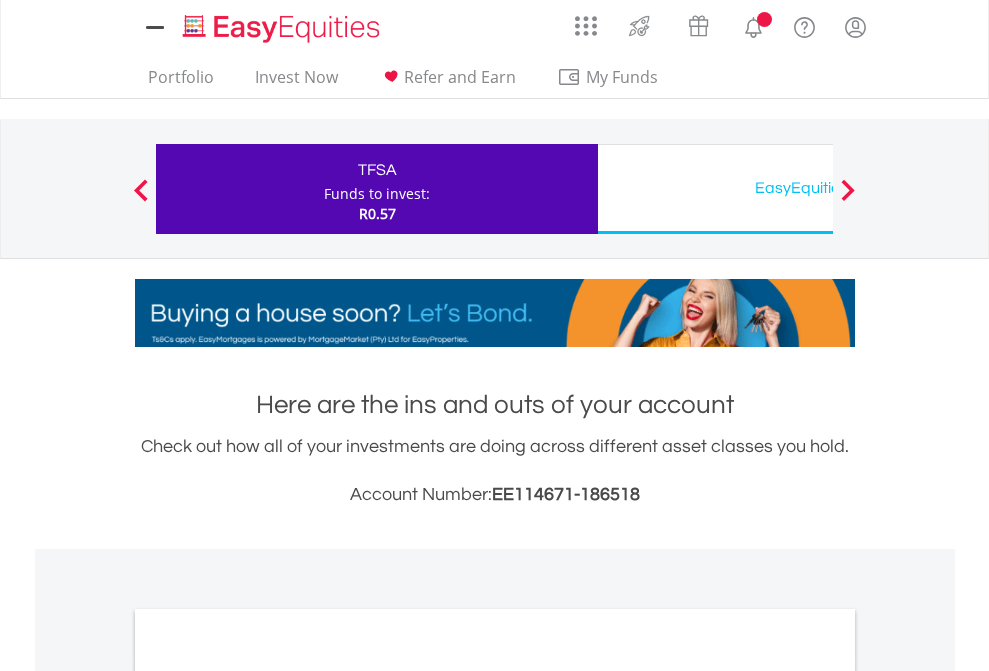 scroll, scrollTop: 0, scrollLeft: 0, axis: both 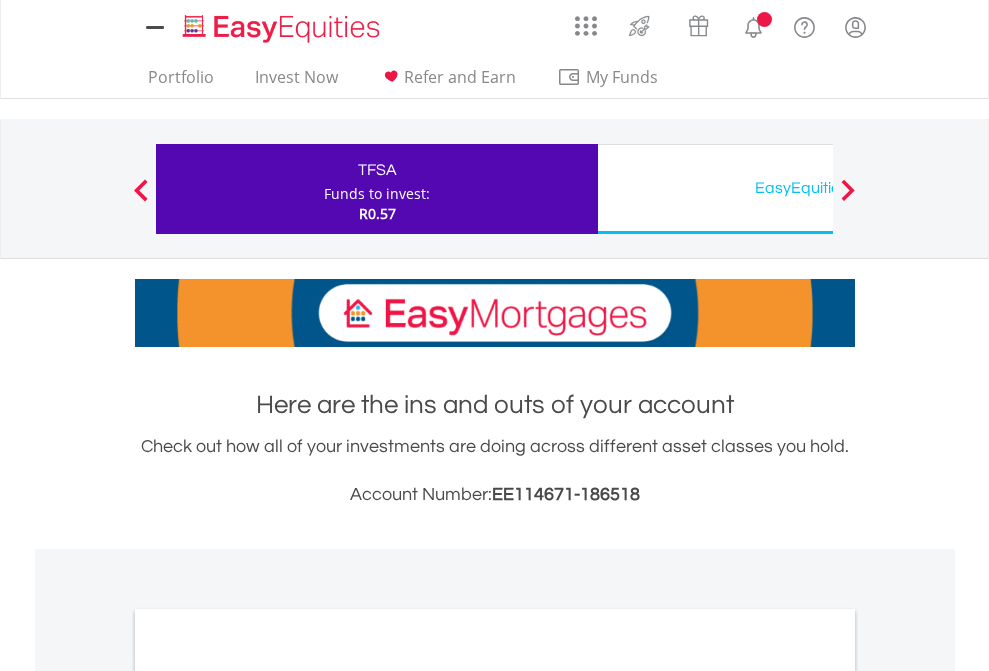click on "All Holdings" at bounding box center (268, 1096) 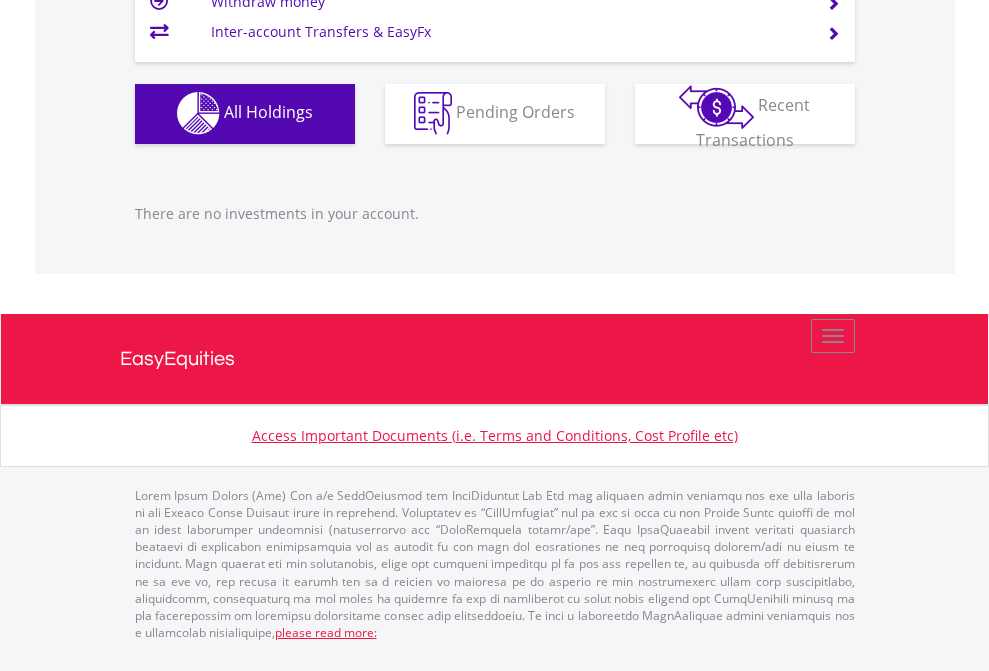 scroll, scrollTop: 1980, scrollLeft: 0, axis: vertical 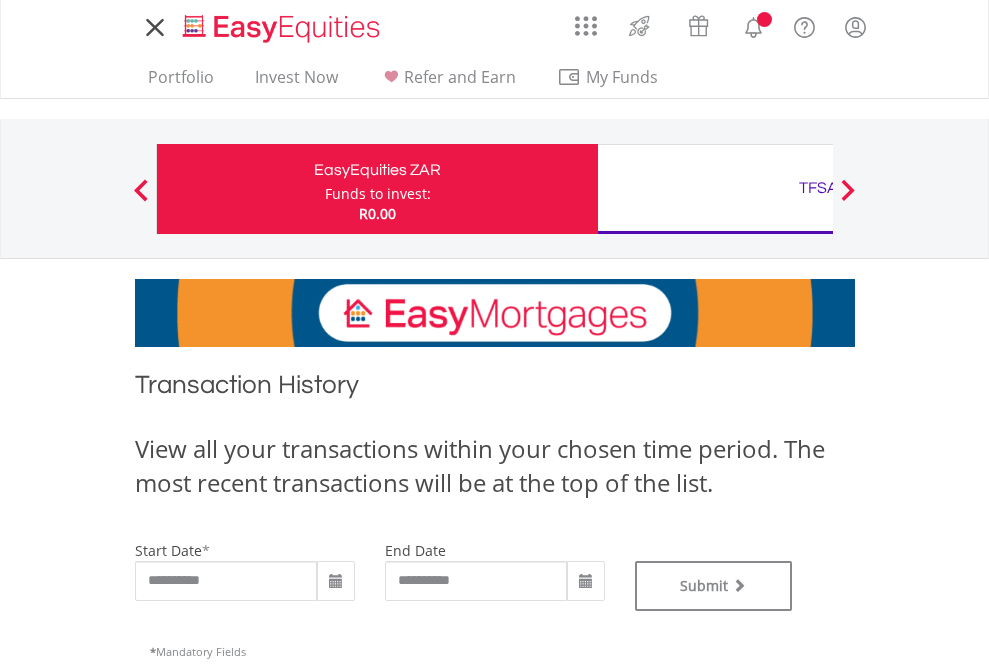type on "**********" 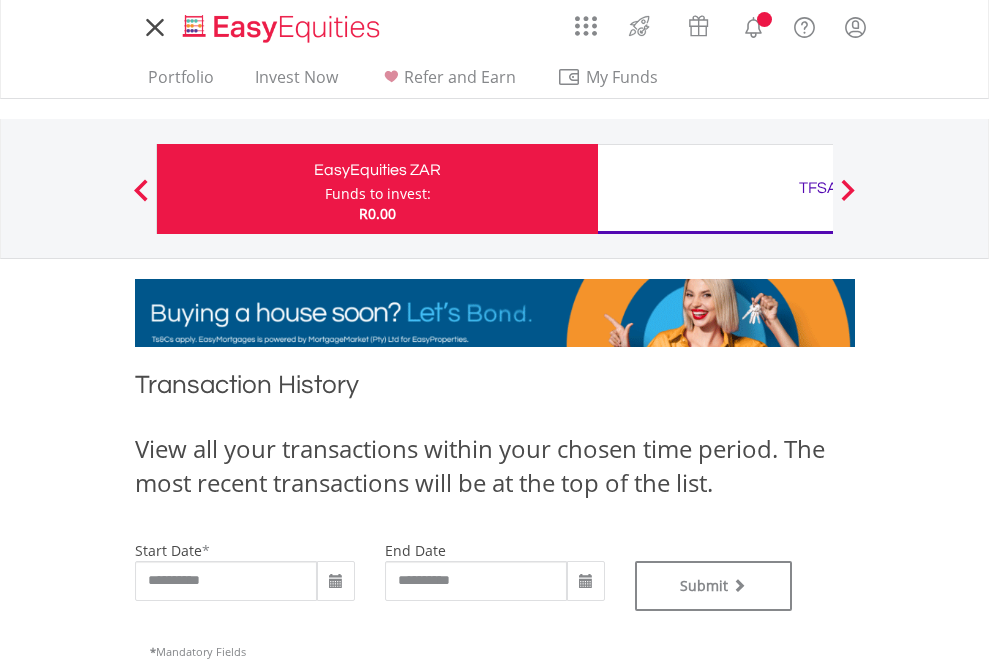 scroll, scrollTop: 0, scrollLeft: 0, axis: both 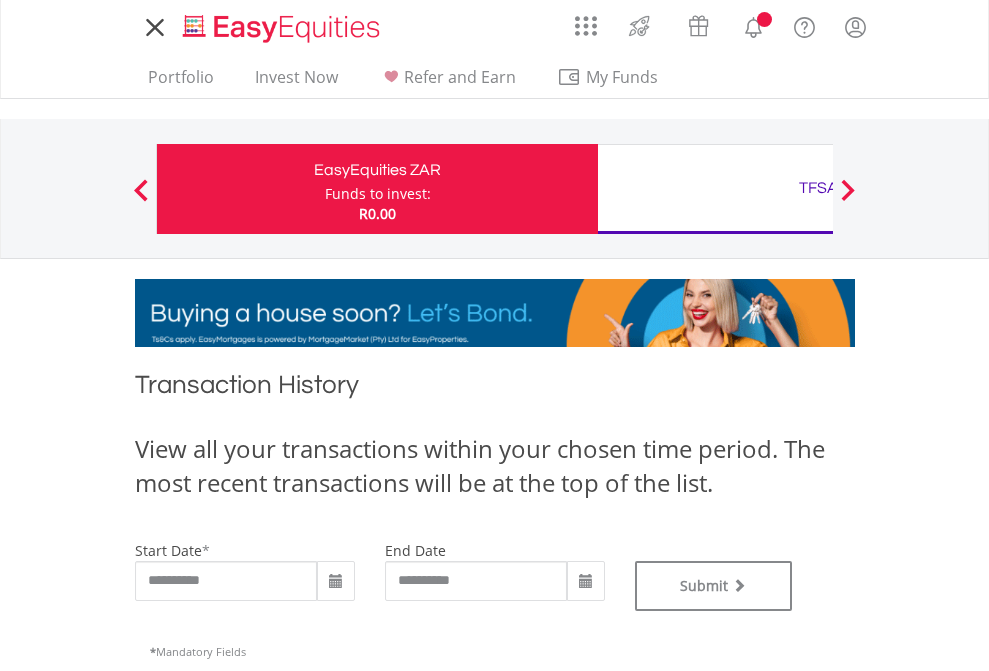 type on "**********" 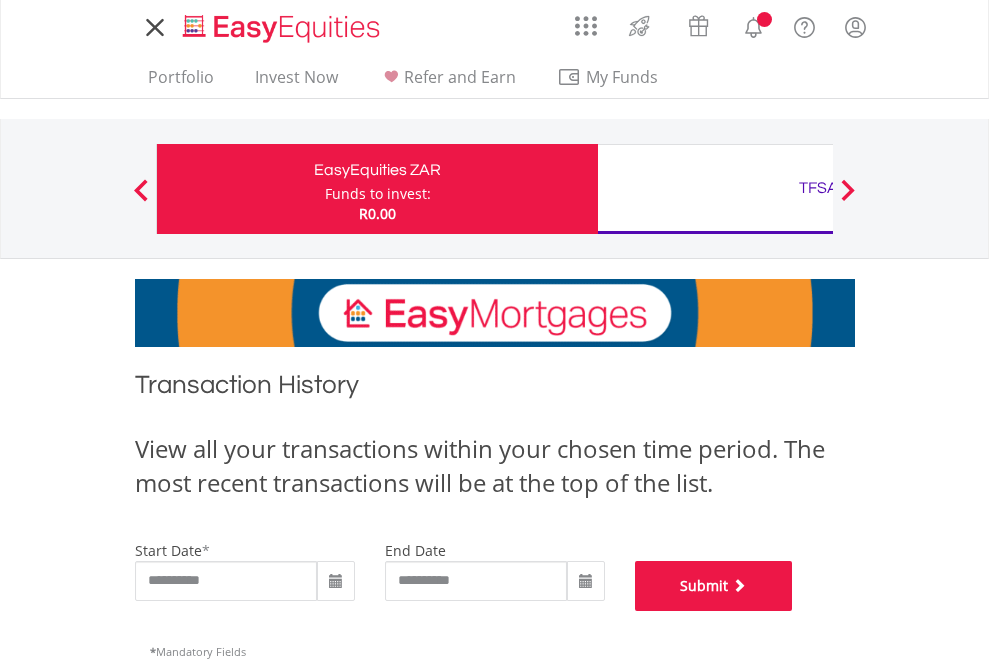 click on "Submit" at bounding box center (714, 586) 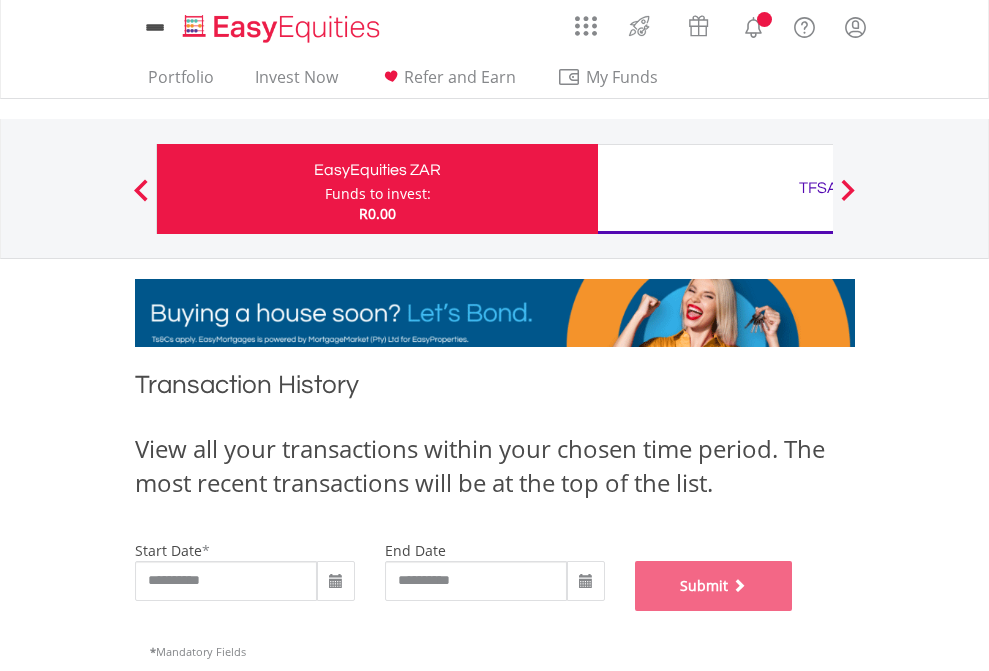 scroll, scrollTop: 811, scrollLeft: 0, axis: vertical 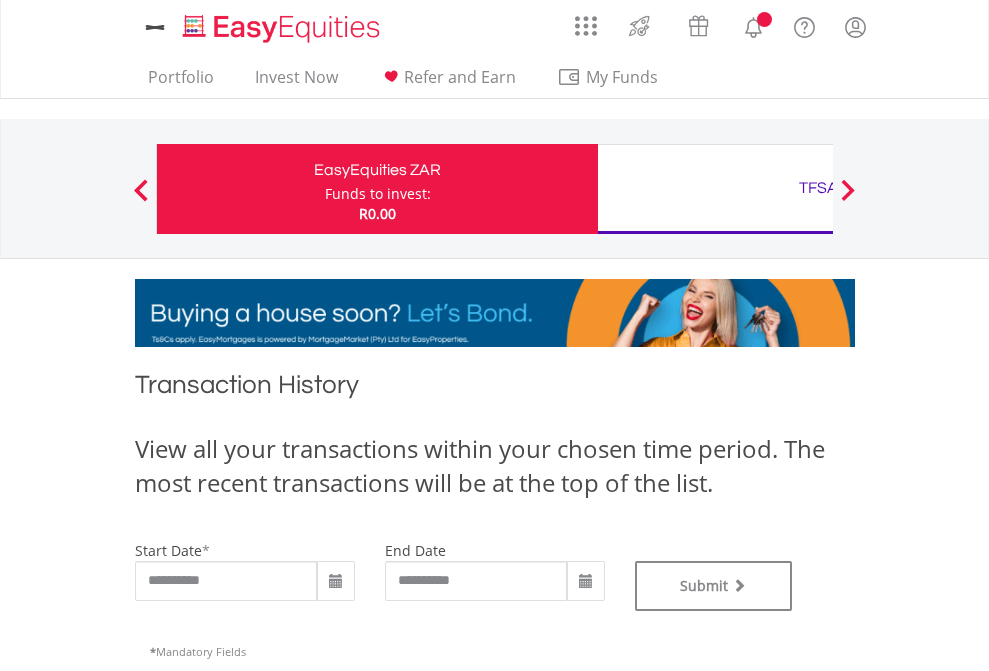 click on "TFSA" at bounding box center (818, 188) 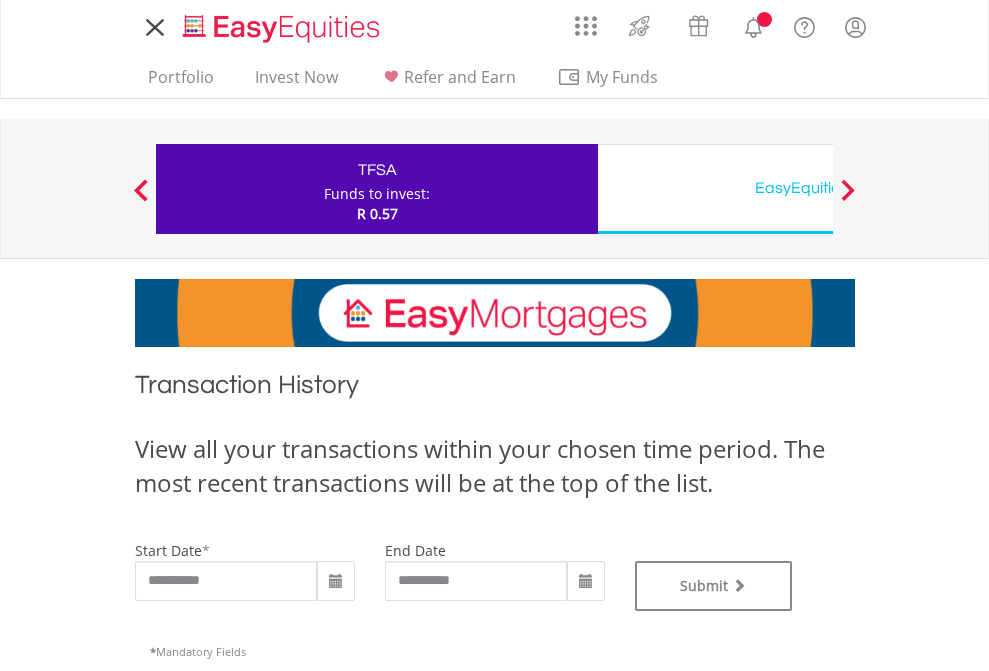 scroll, scrollTop: 0, scrollLeft: 0, axis: both 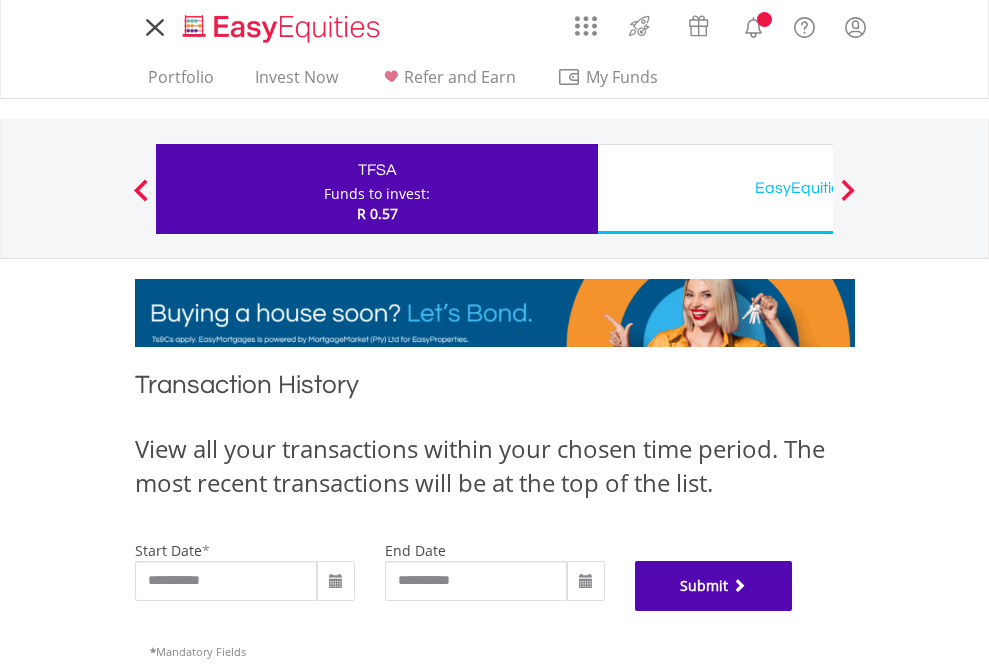 click on "Submit" at bounding box center (714, 586) 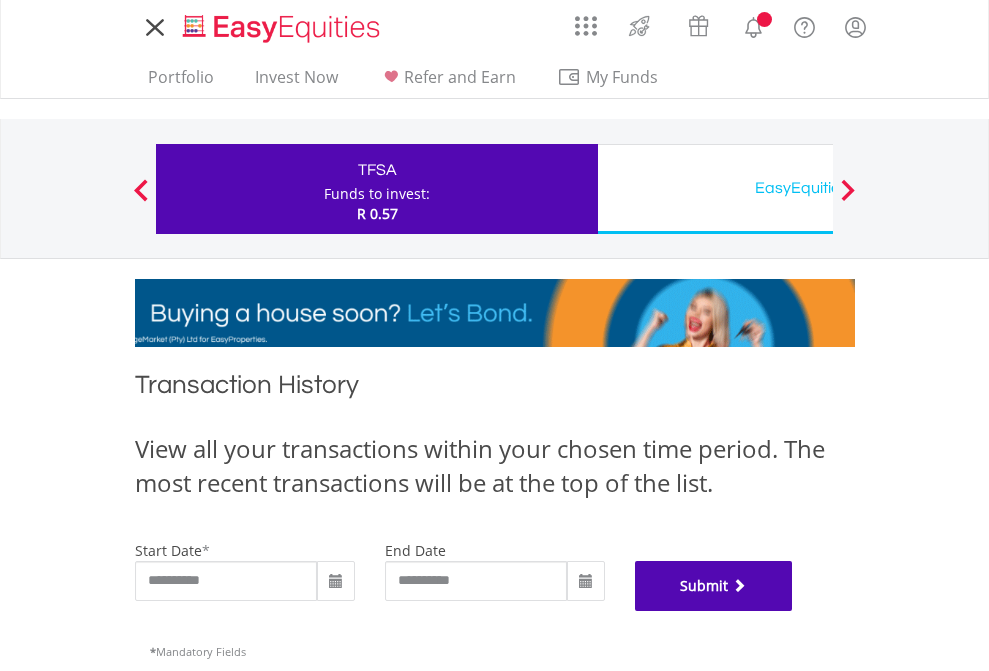 scroll, scrollTop: 811, scrollLeft: 0, axis: vertical 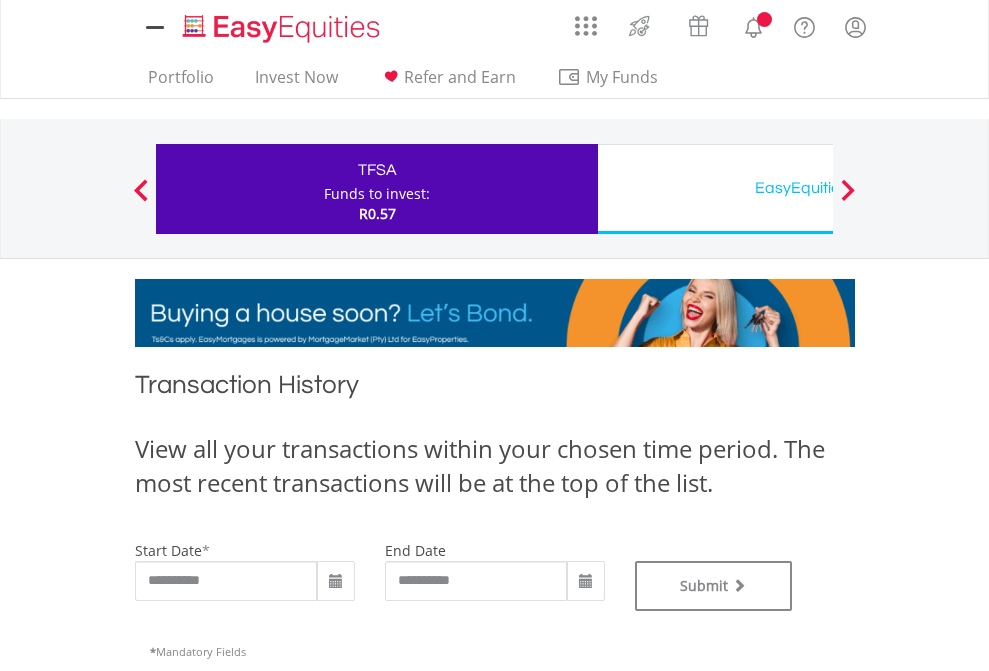 click on "EasyEquities USD" at bounding box center [818, 188] 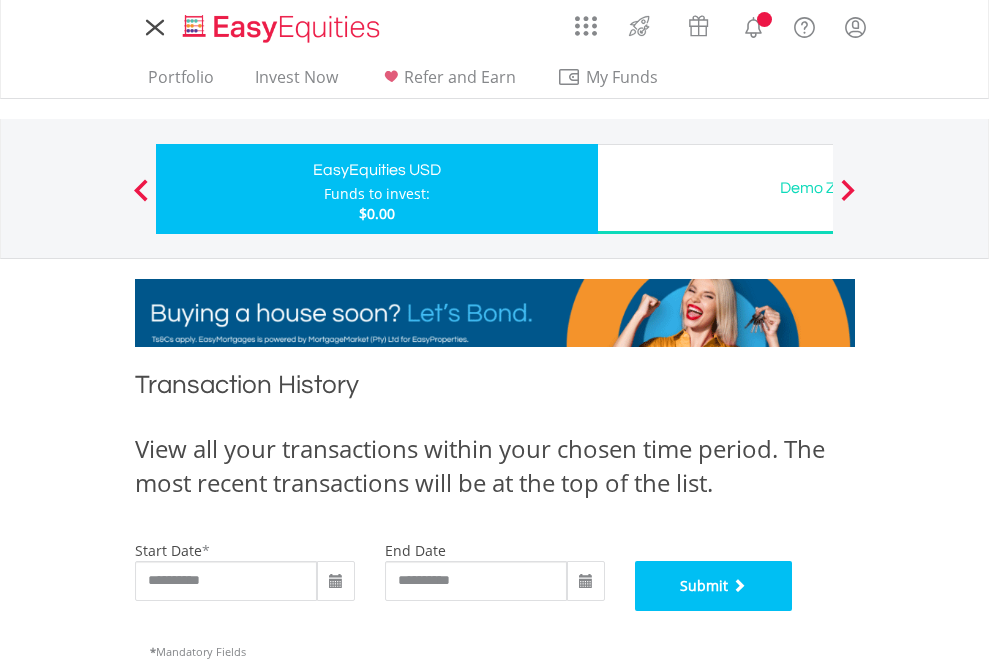 click on "Submit" at bounding box center [714, 586] 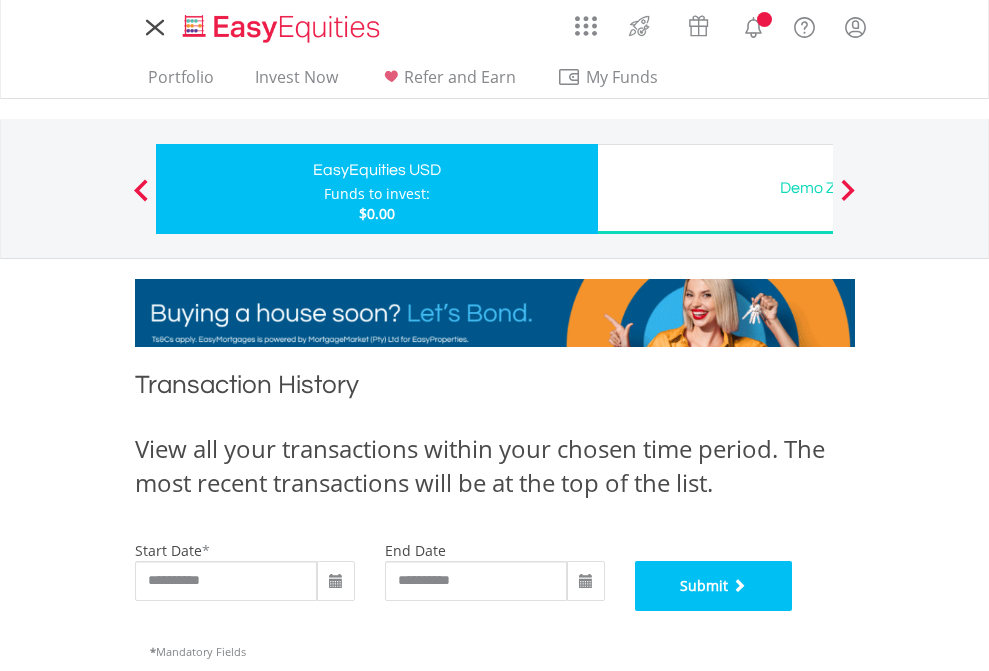 scroll, scrollTop: 811, scrollLeft: 0, axis: vertical 